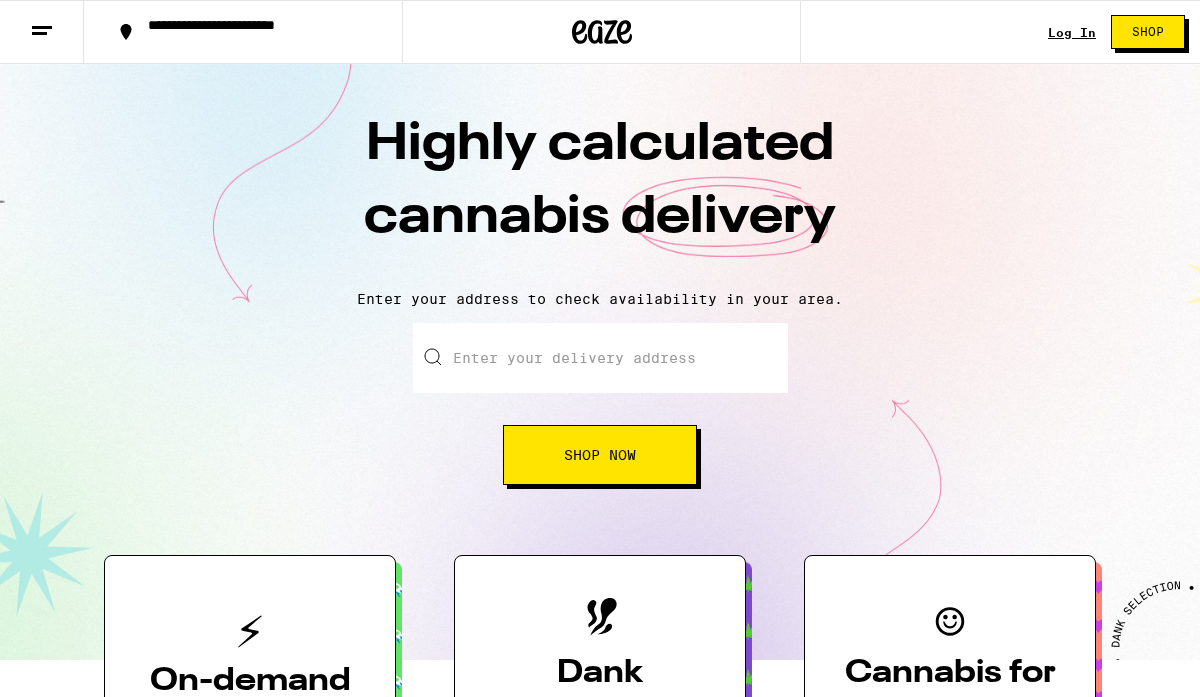 scroll, scrollTop: 0, scrollLeft: 0, axis: both 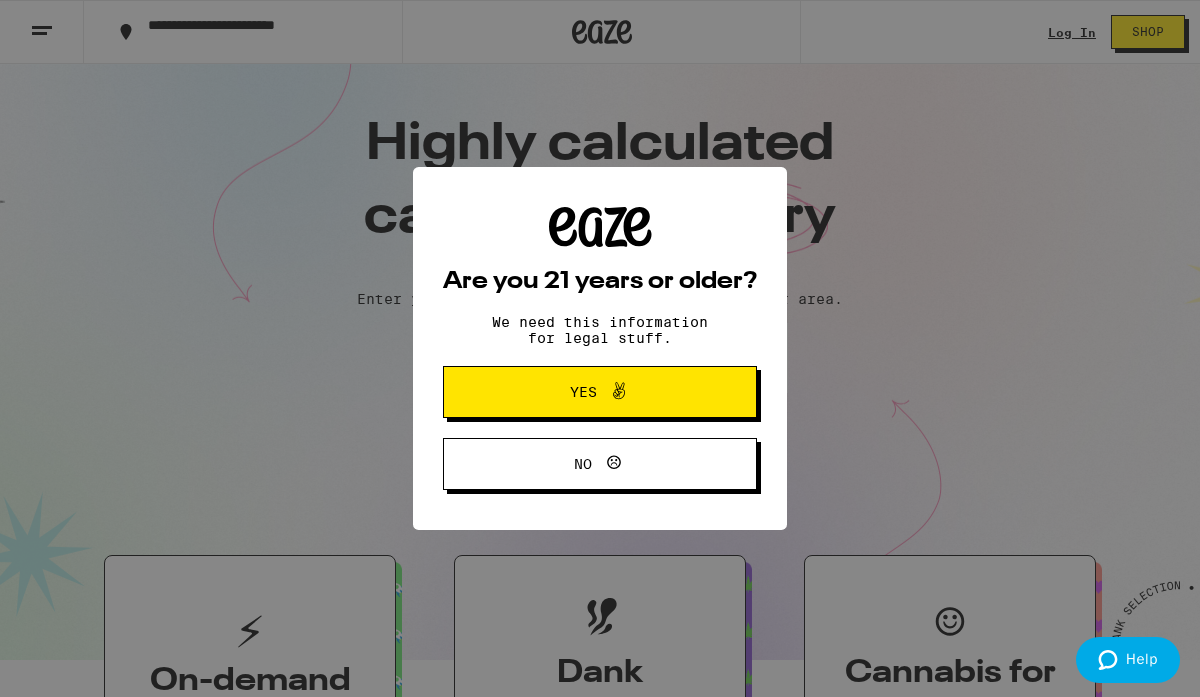 click on "Yes" at bounding box center (600, 392) 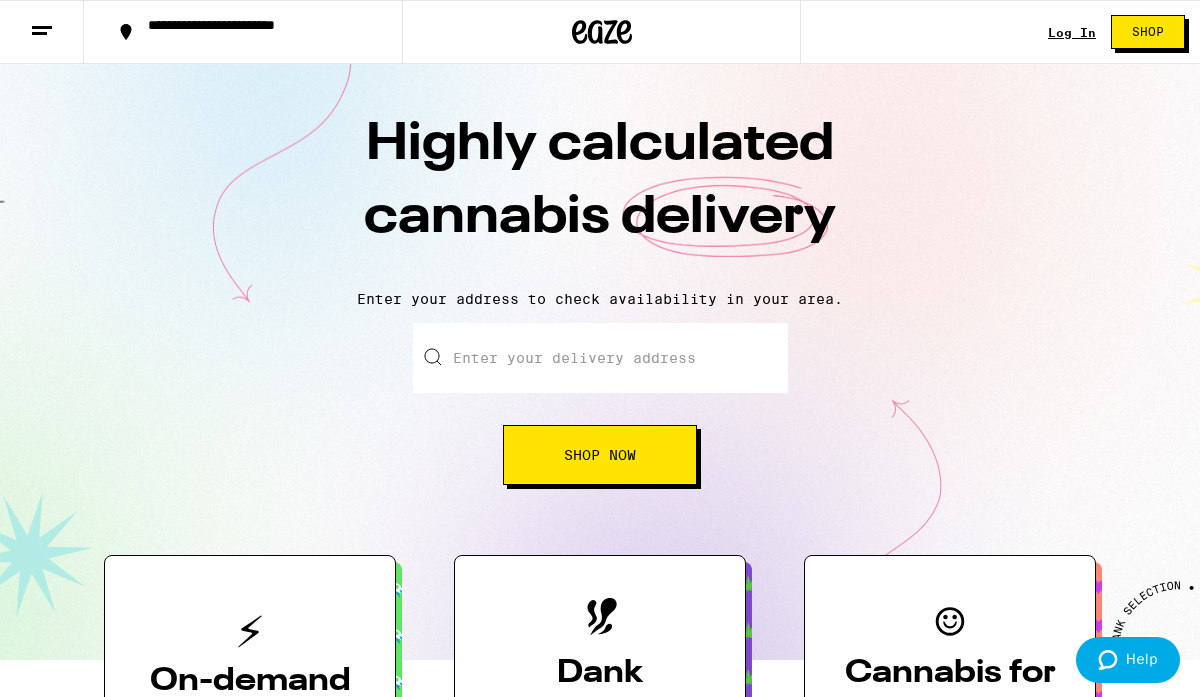 scroll, scrollTop: 0, scrollLeft: 0, axis: both 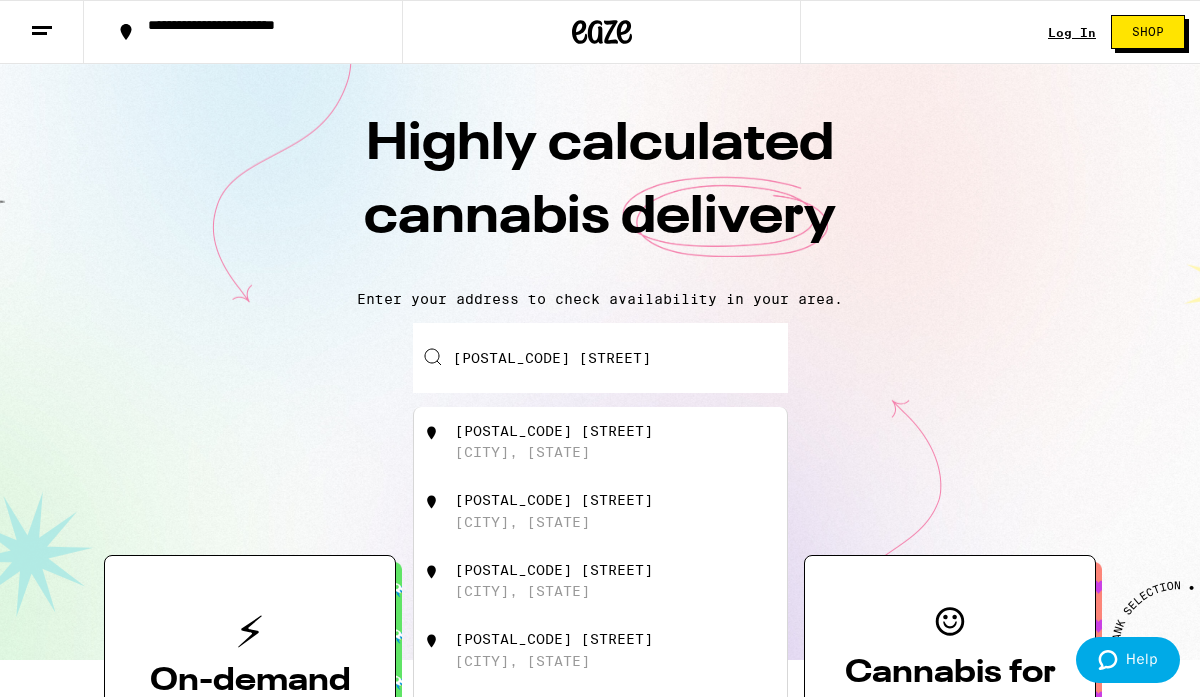 click on "[POSTAL_CODE] [STREET] [CITY], [STATE]" at bounding box center (633, 442) 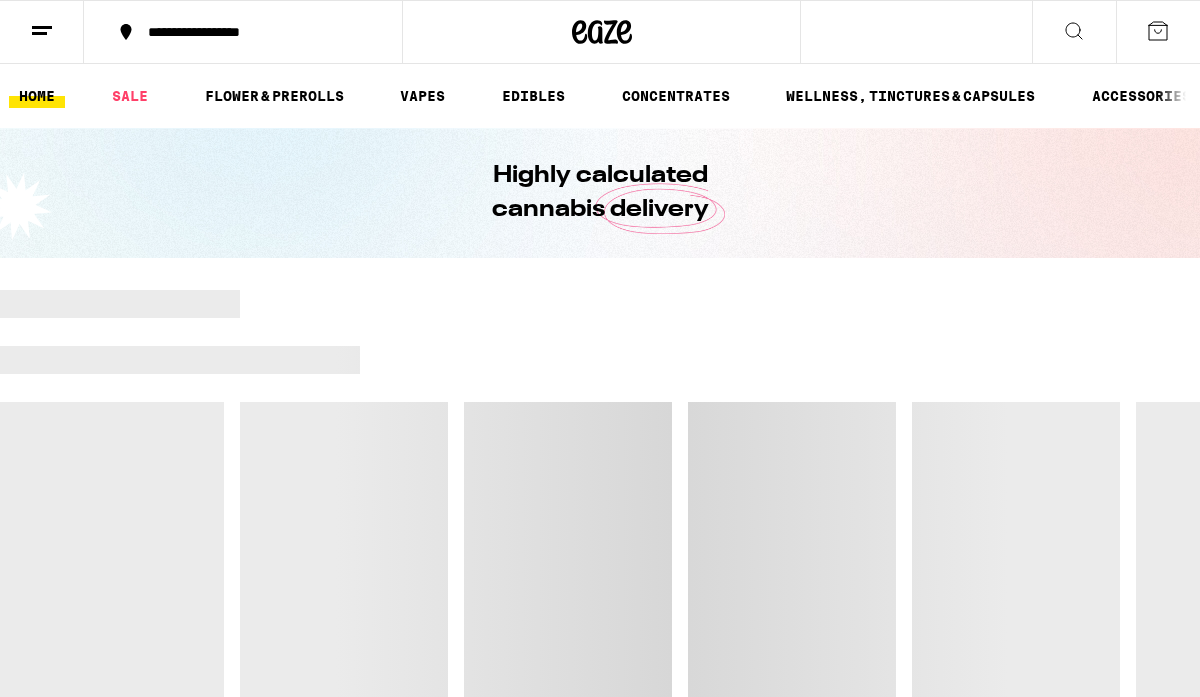 scroll, scrollTop: 0, scrollLeft: 0, axis: both 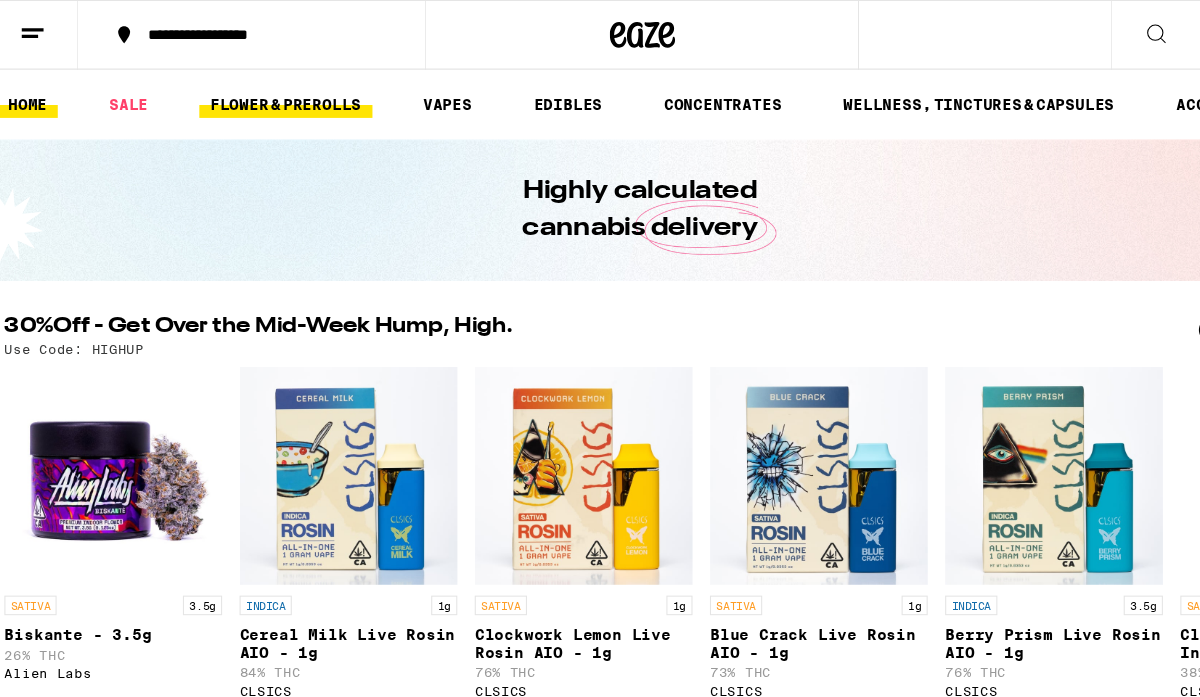click on "FLOWER & PREROLLS" at bounding box center [274, 96] 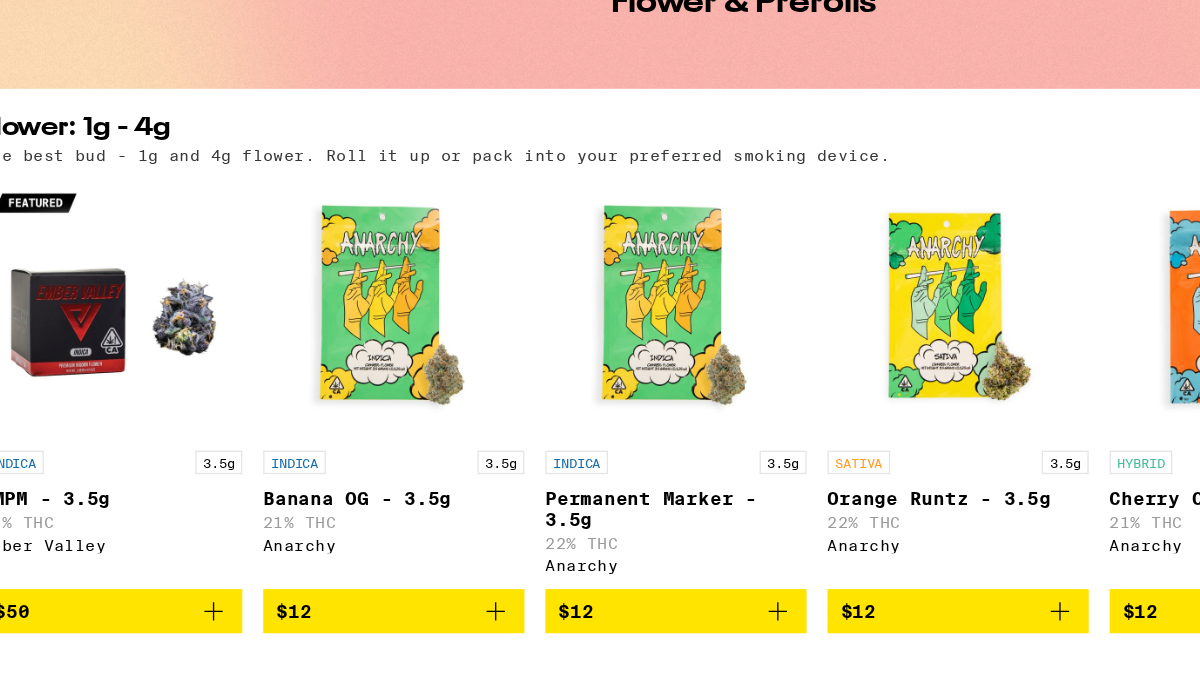 scroll, scrollTop: 45, scrollLeft: 0, axis: vertical 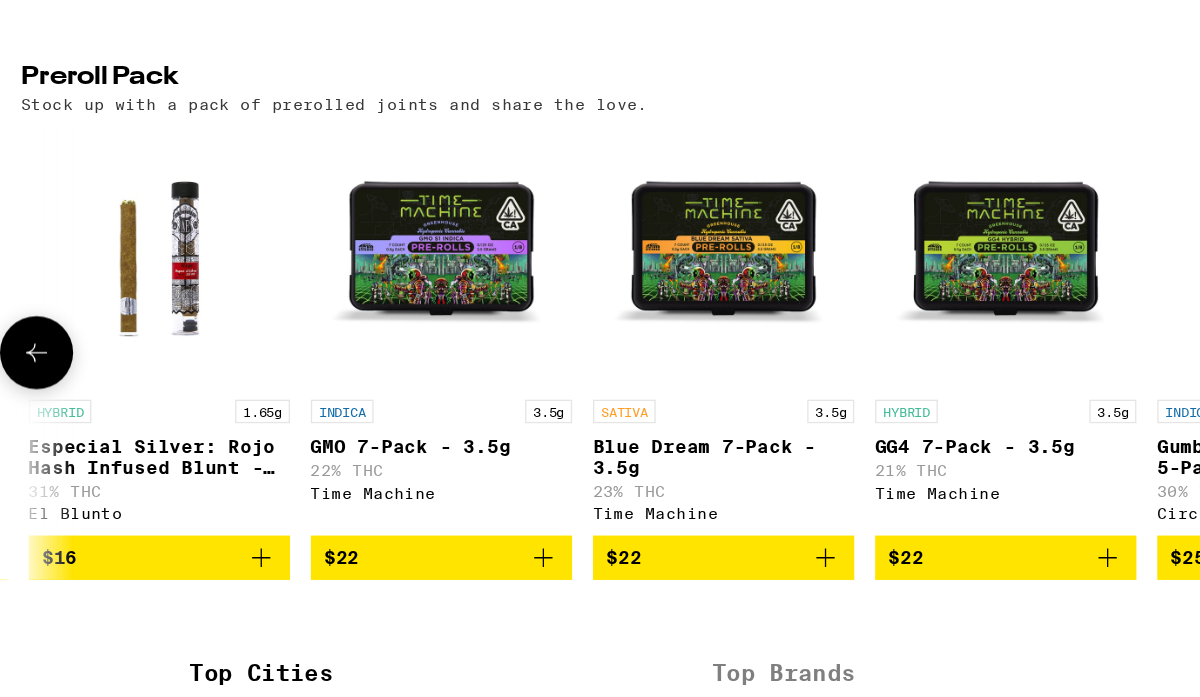 click on "Blue Dream 7-Pack - 3.5g" at bounding box center (554, 513) 